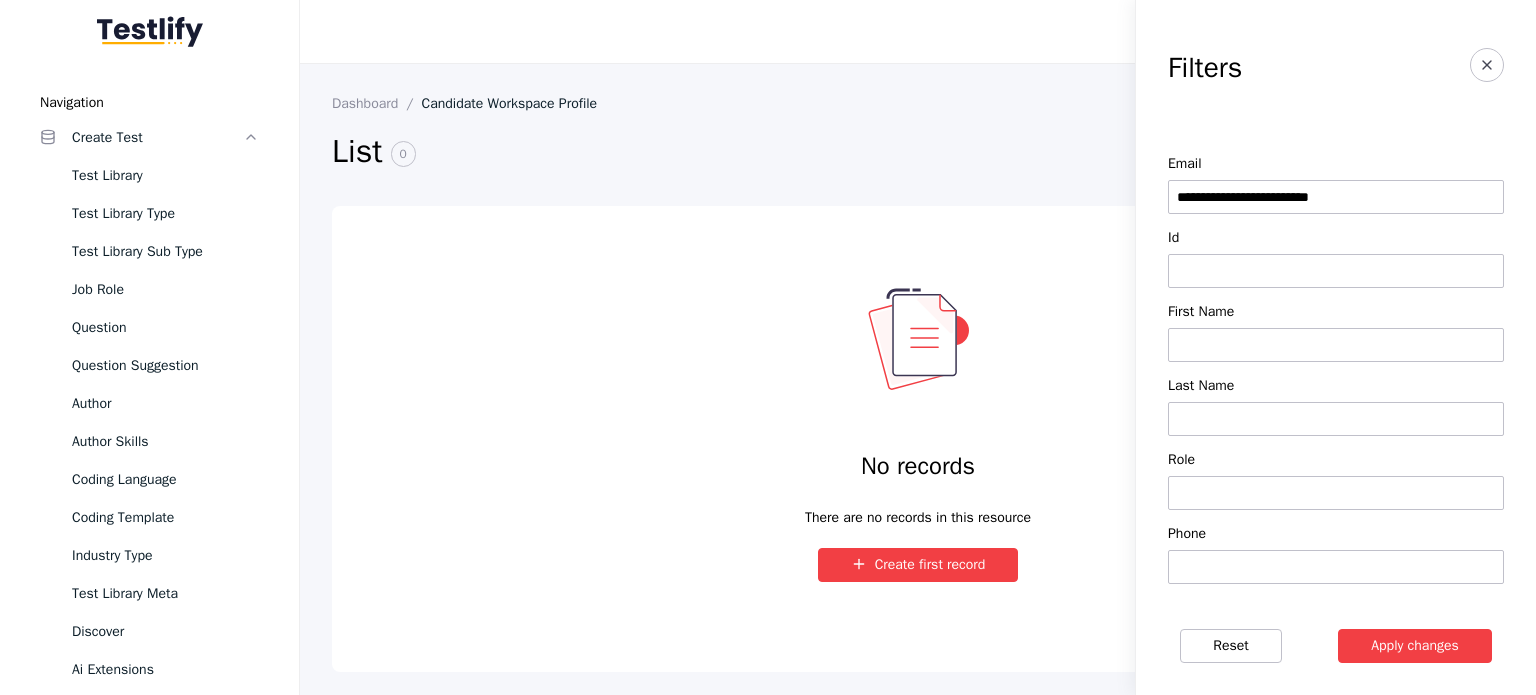 scroll, scrollTop: 0, scrollLeft: 0, axis: both 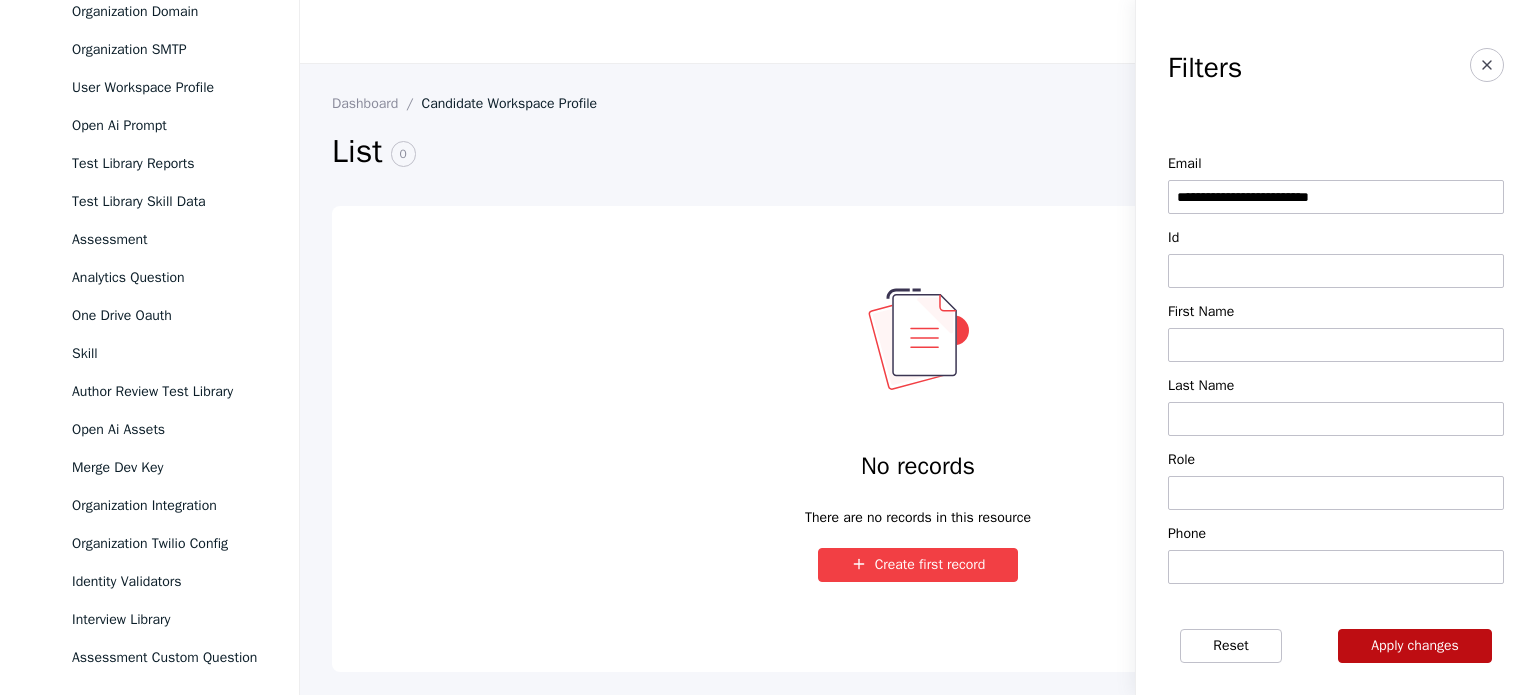 type 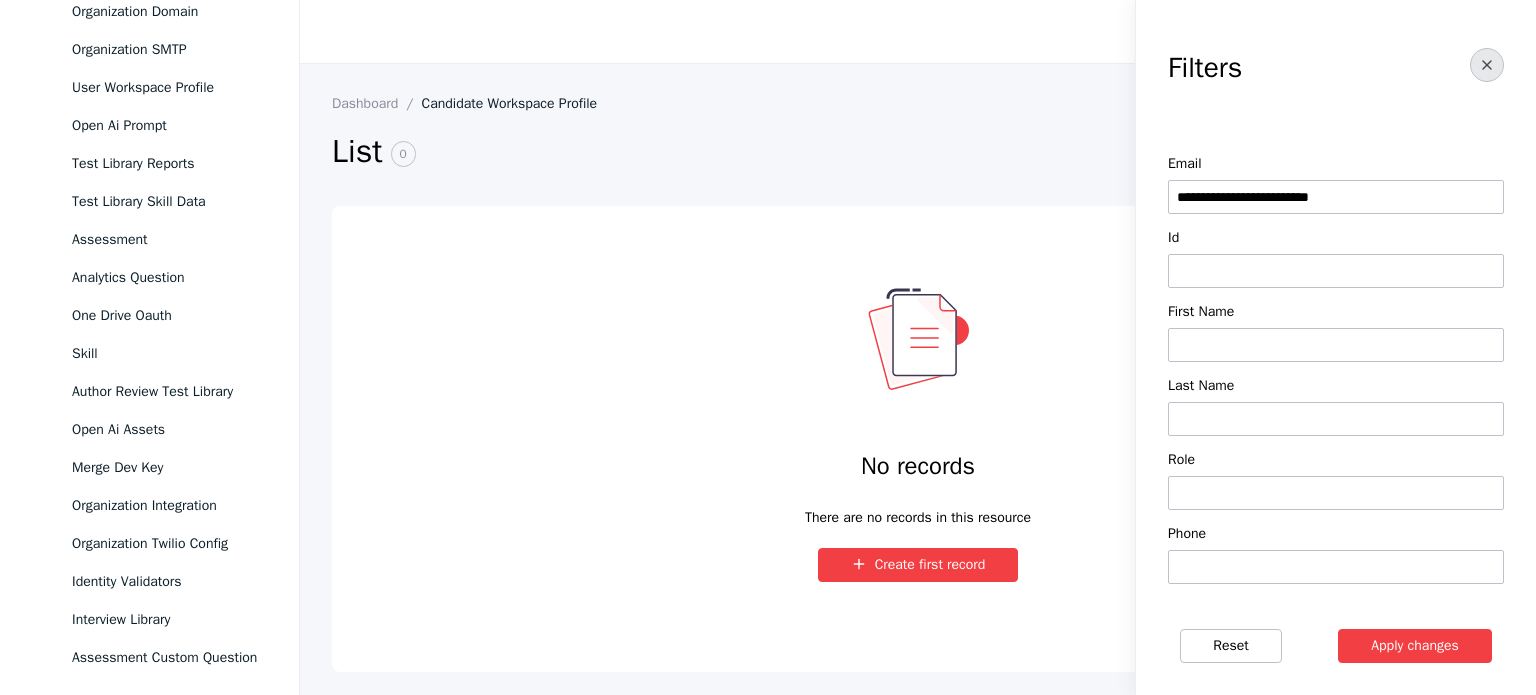 click at bounding box center (1487, 65) 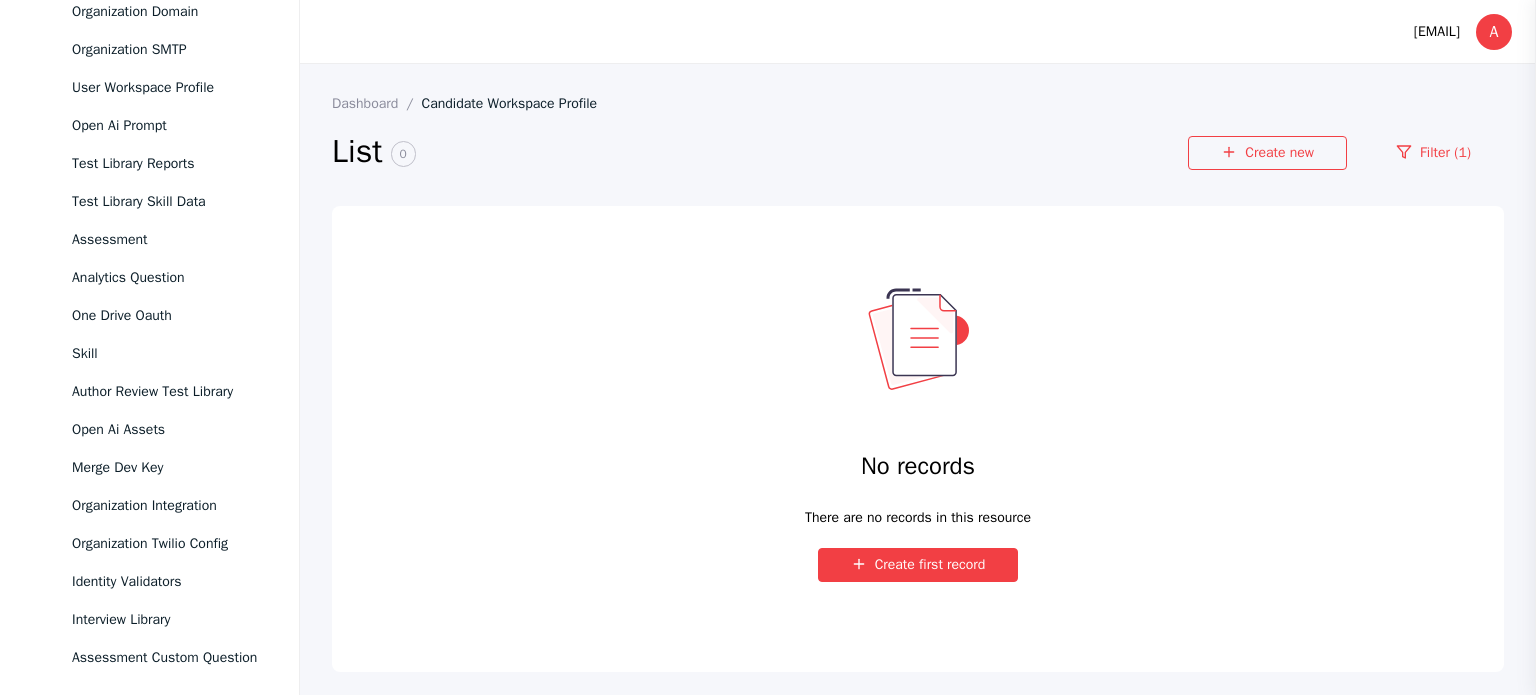 type 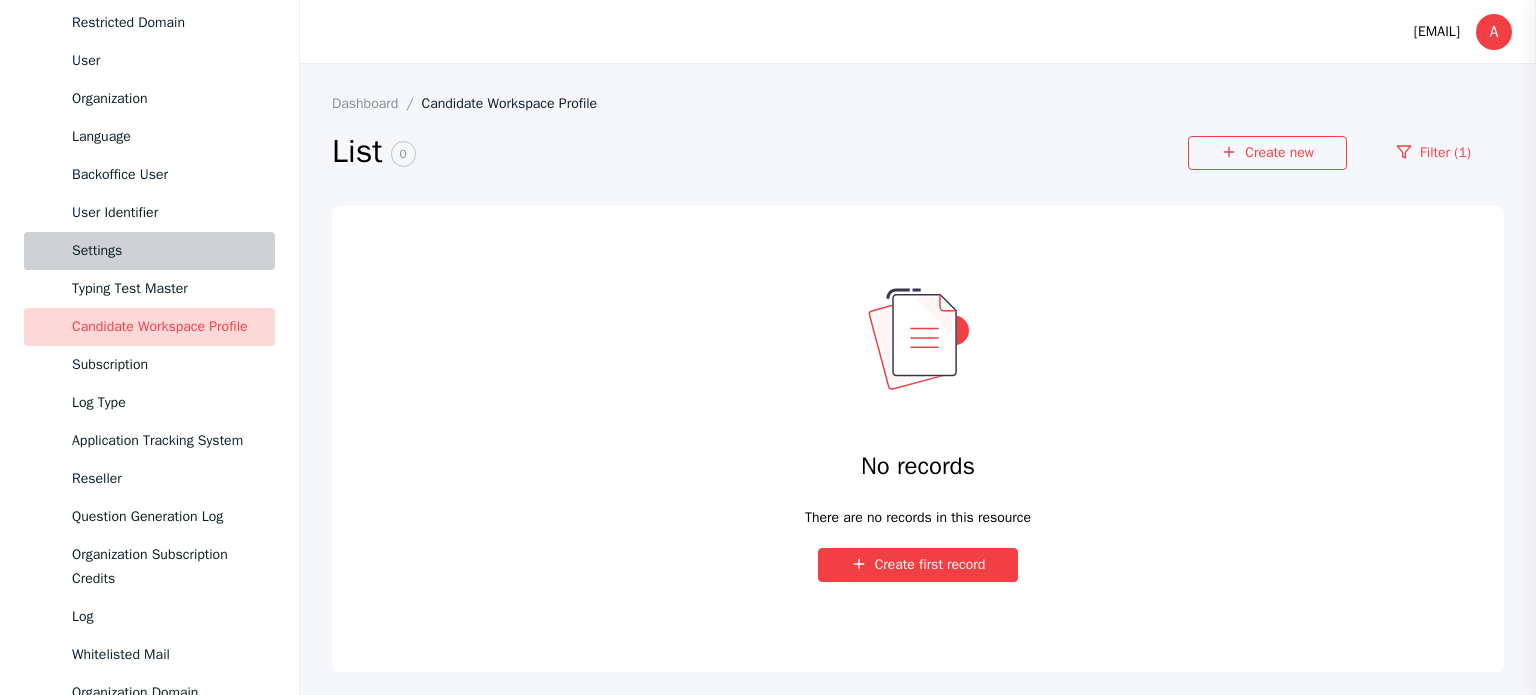 scroll, scrollTop: 872, scrollLeft: 0, axis: vertical 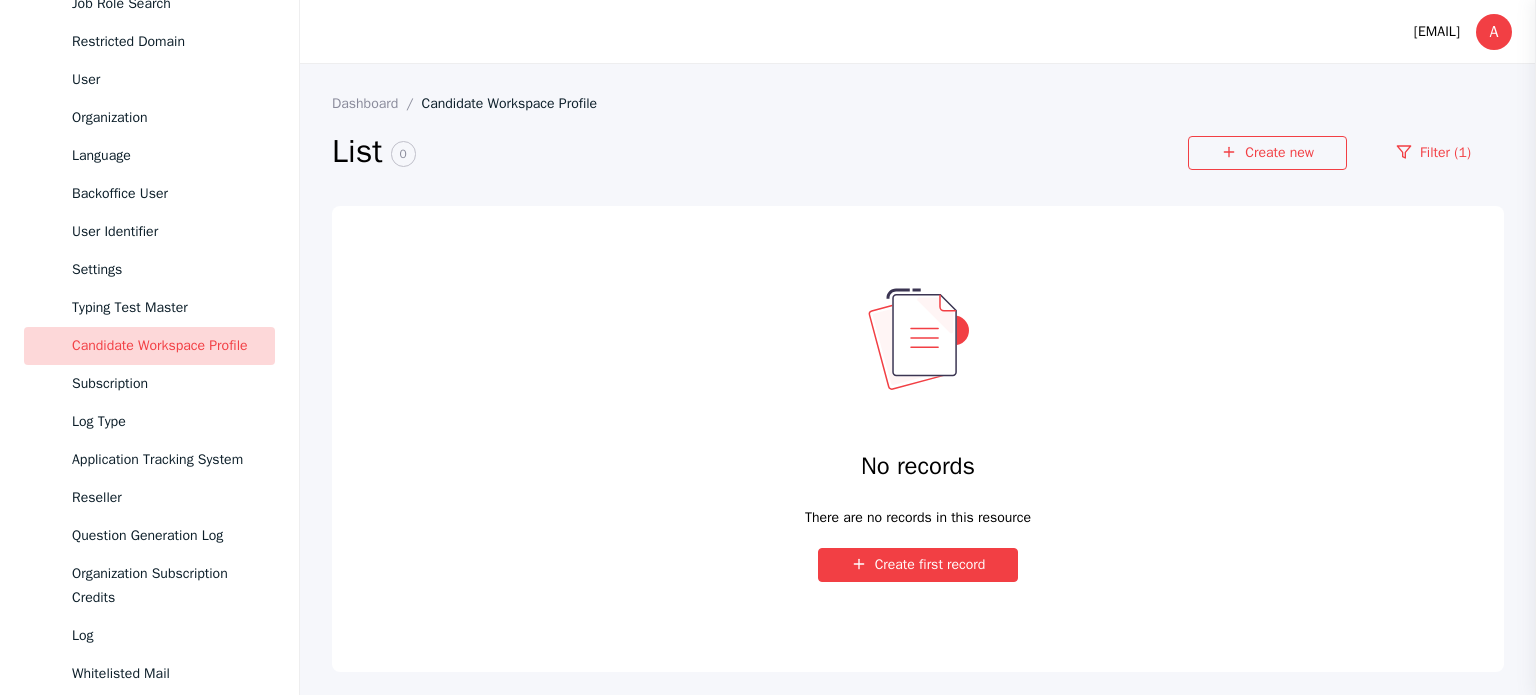 click on "Candidate Workspace Profile" at bounding box center (165, 346) 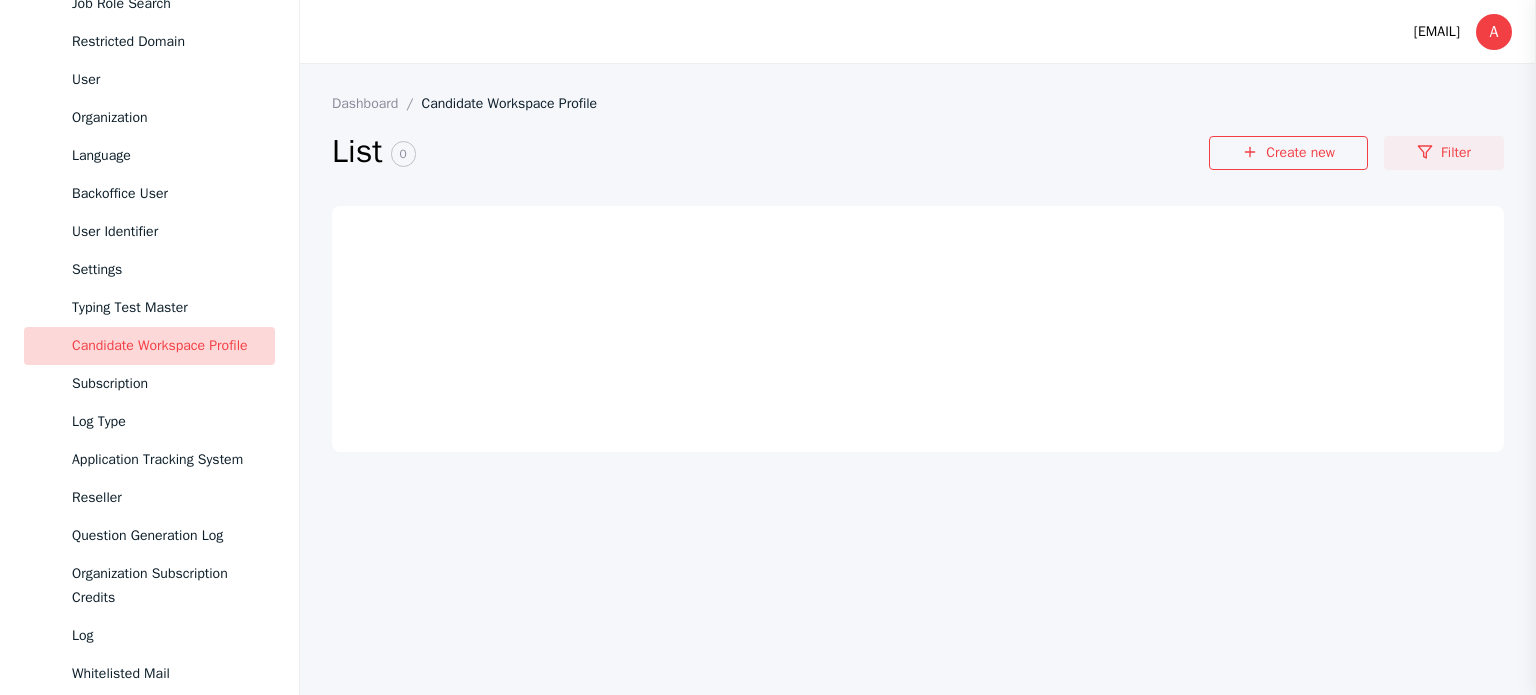 click on "Filter" at bounding box center (1444, 153) 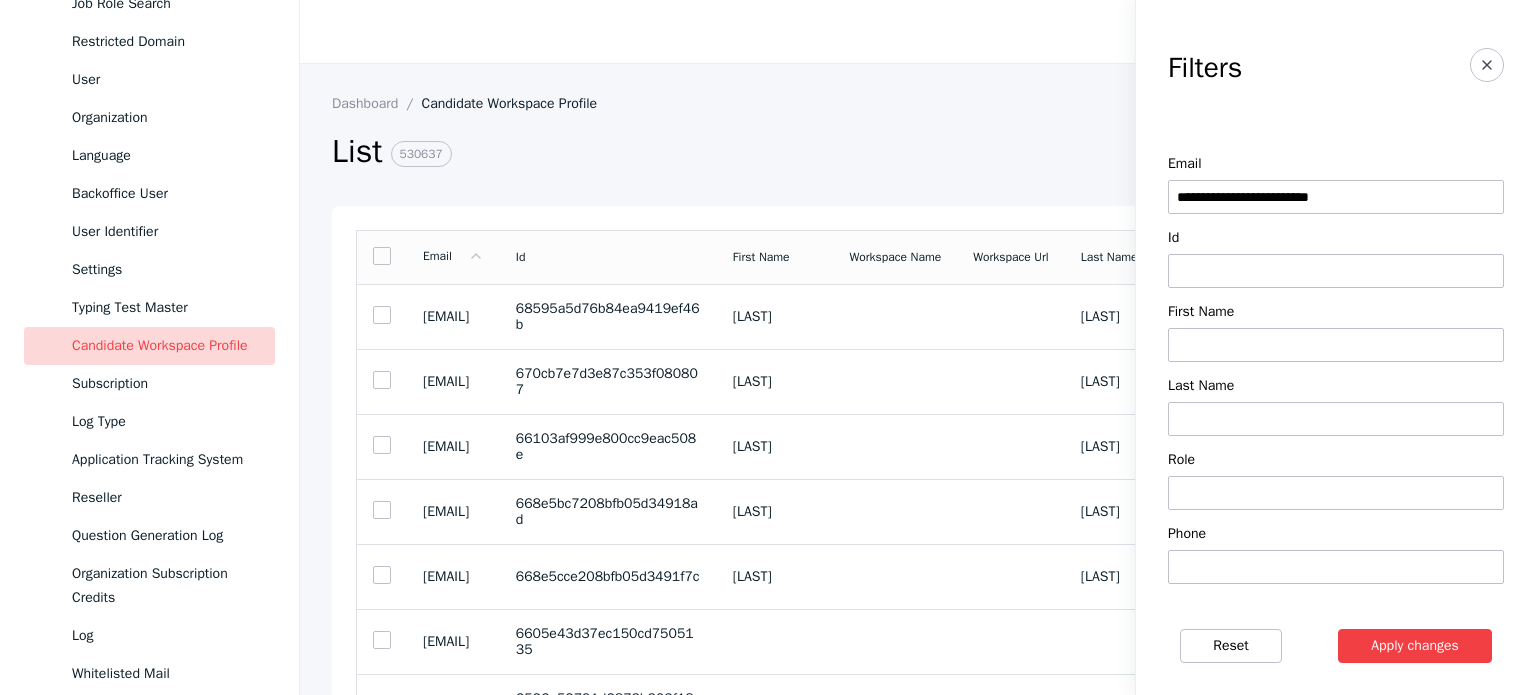 click on "**********" at bounding box center (1336, 197) 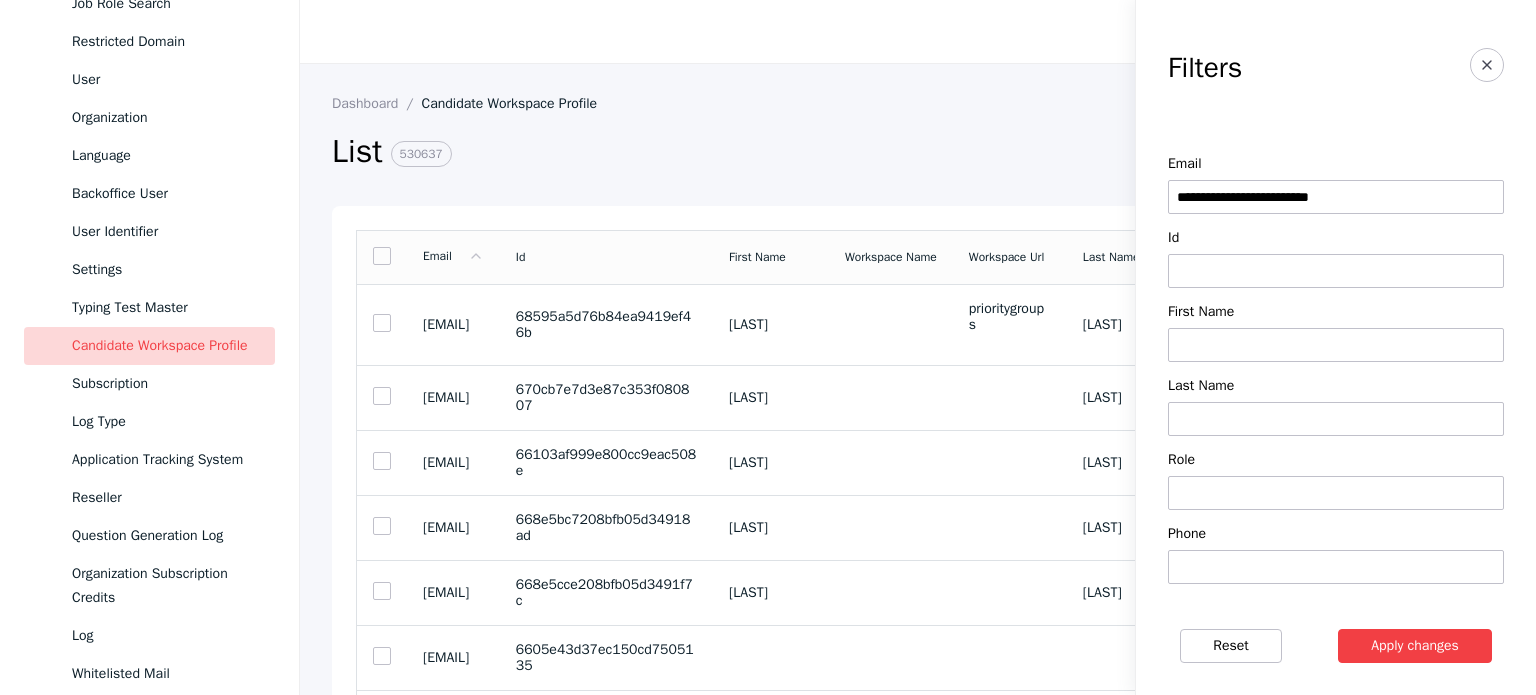 paste 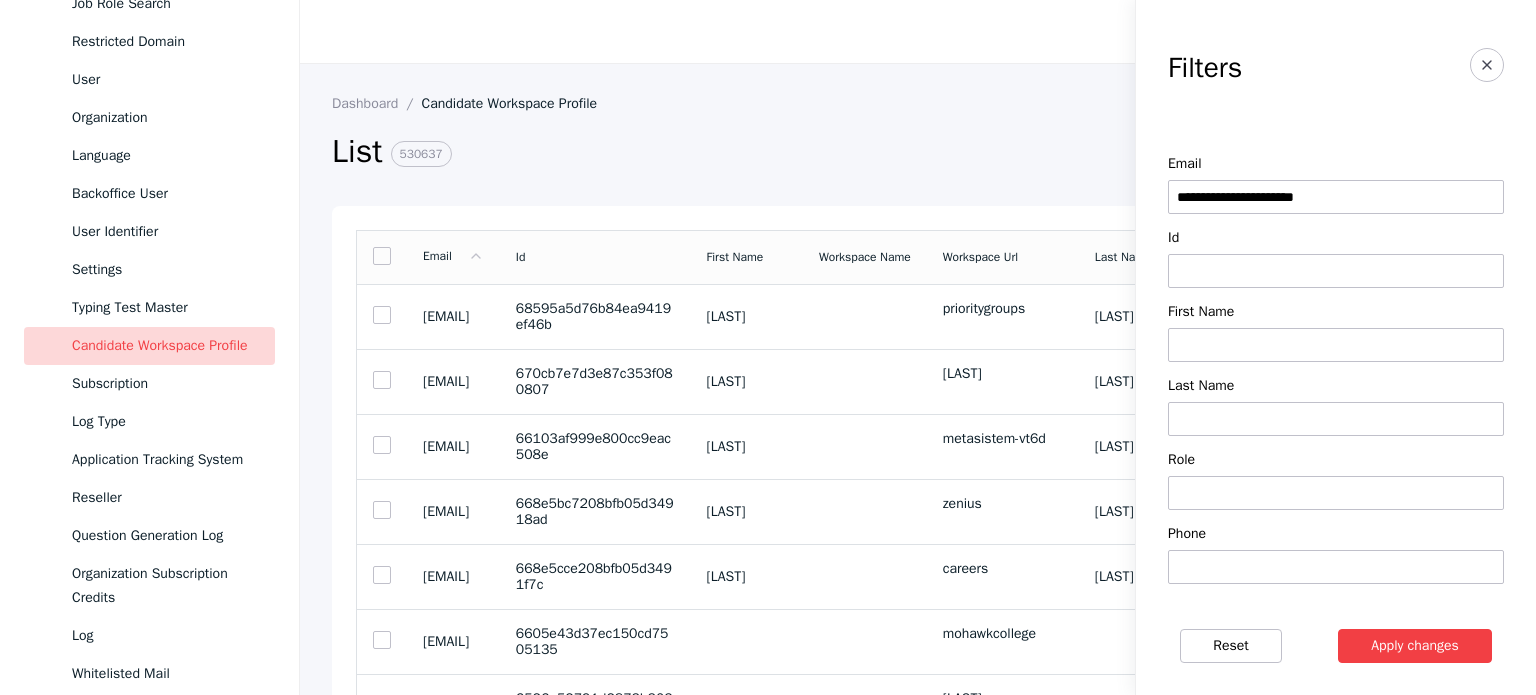 type on "**********" 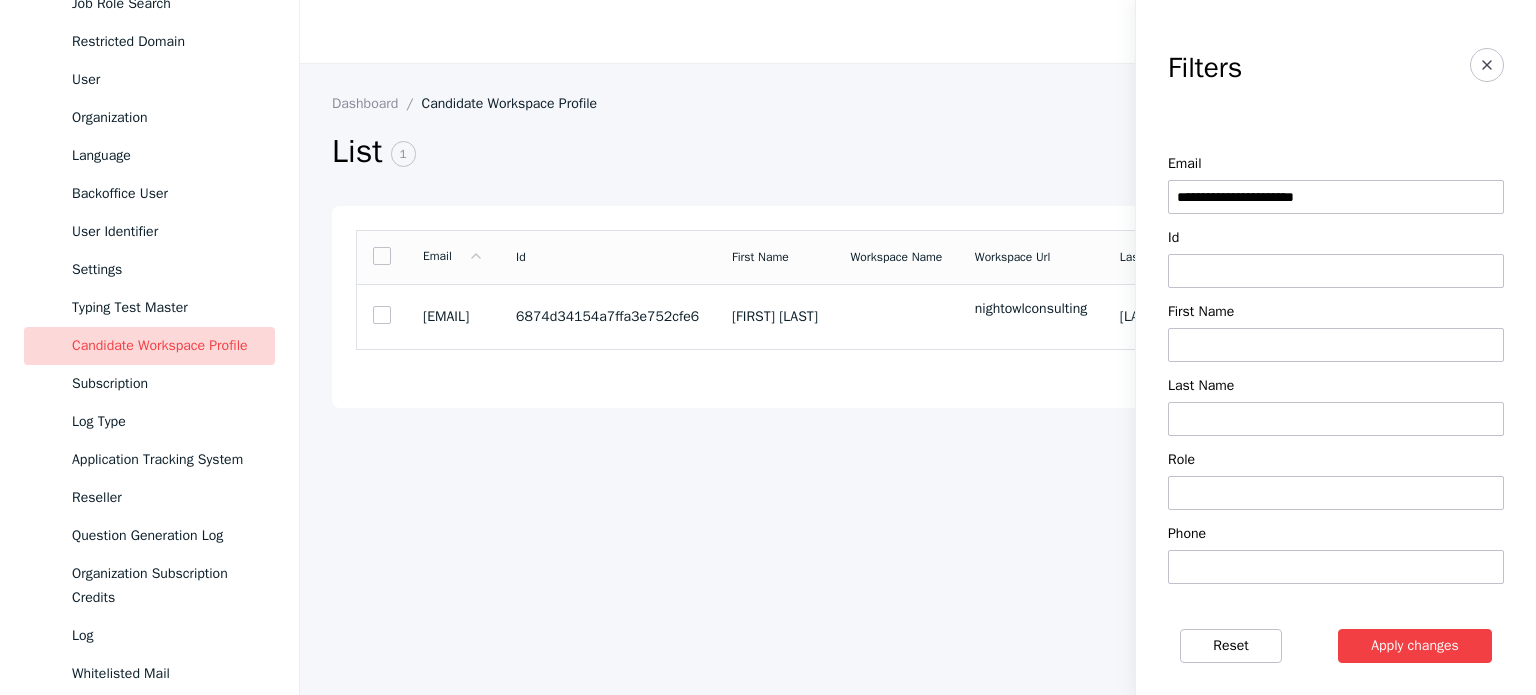 click on "nightowlconsulting" at bounding box center (1031, 309) 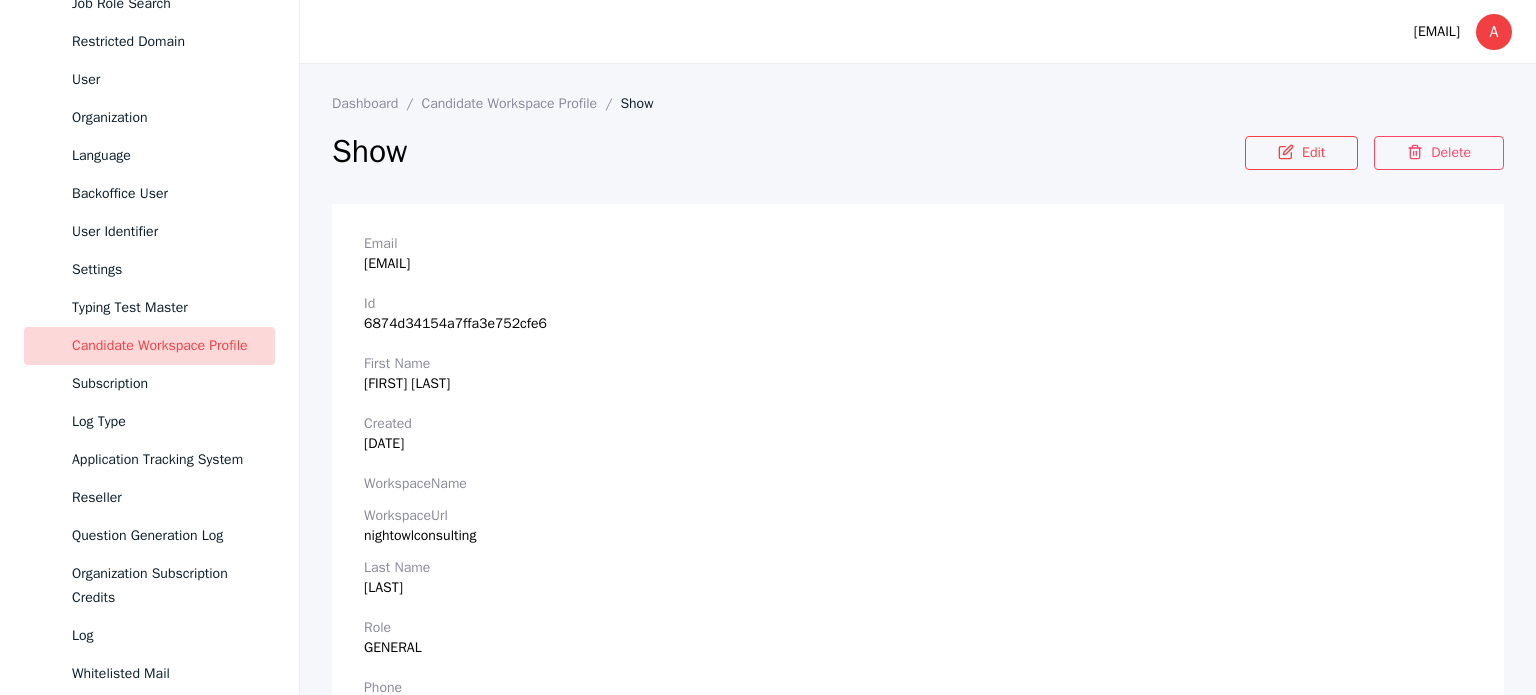 click on "nightowlconsulting" at bounding box center [918, 536] 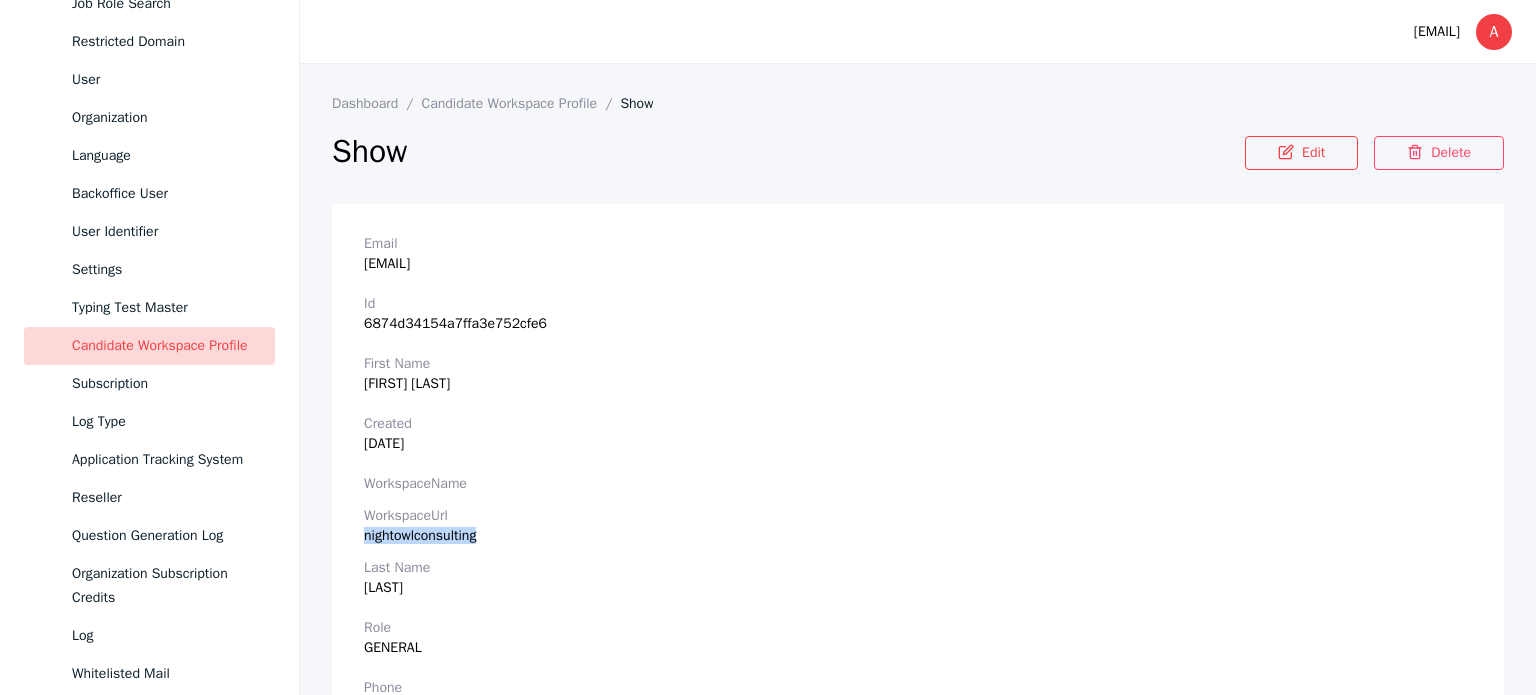click on "nightowlconsulting" at bounding box center (918, 536) 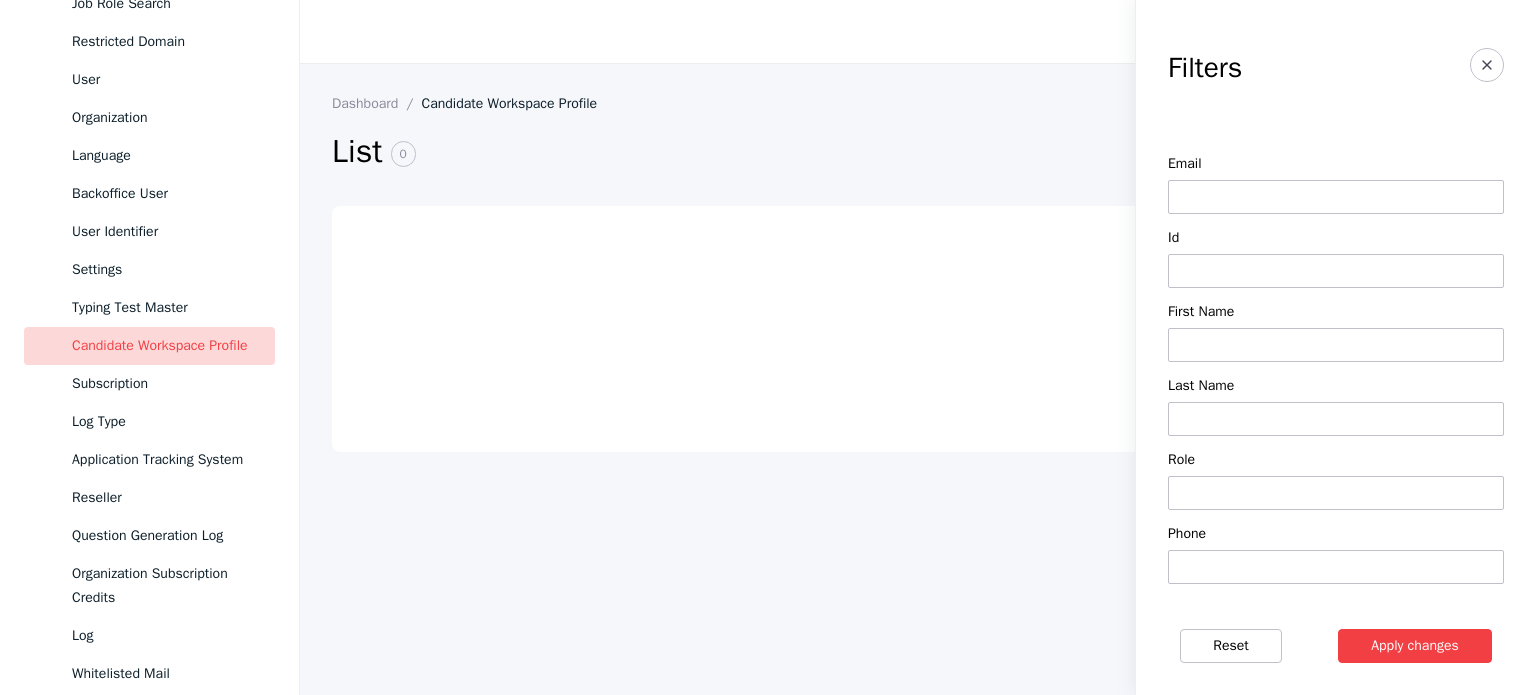 click at bounding box center [1336, 197] 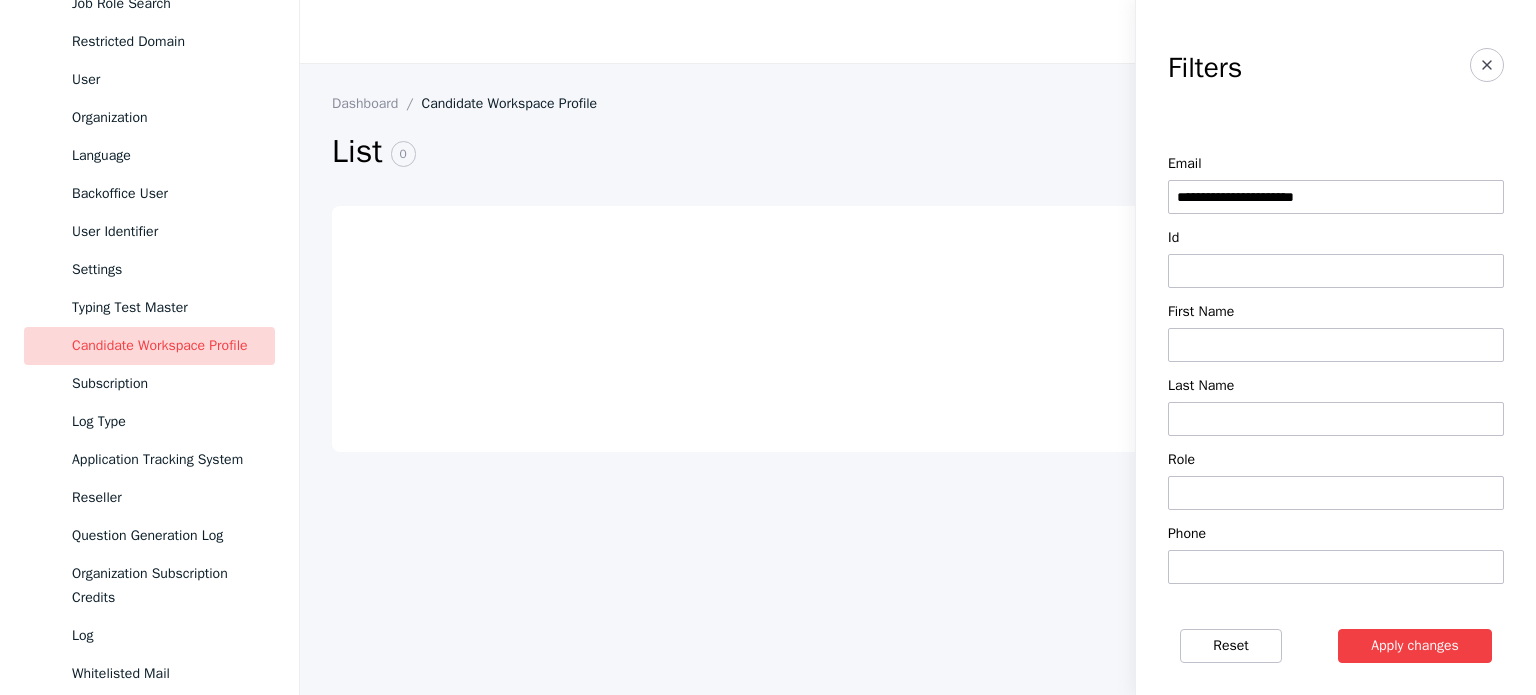 type on "**********" 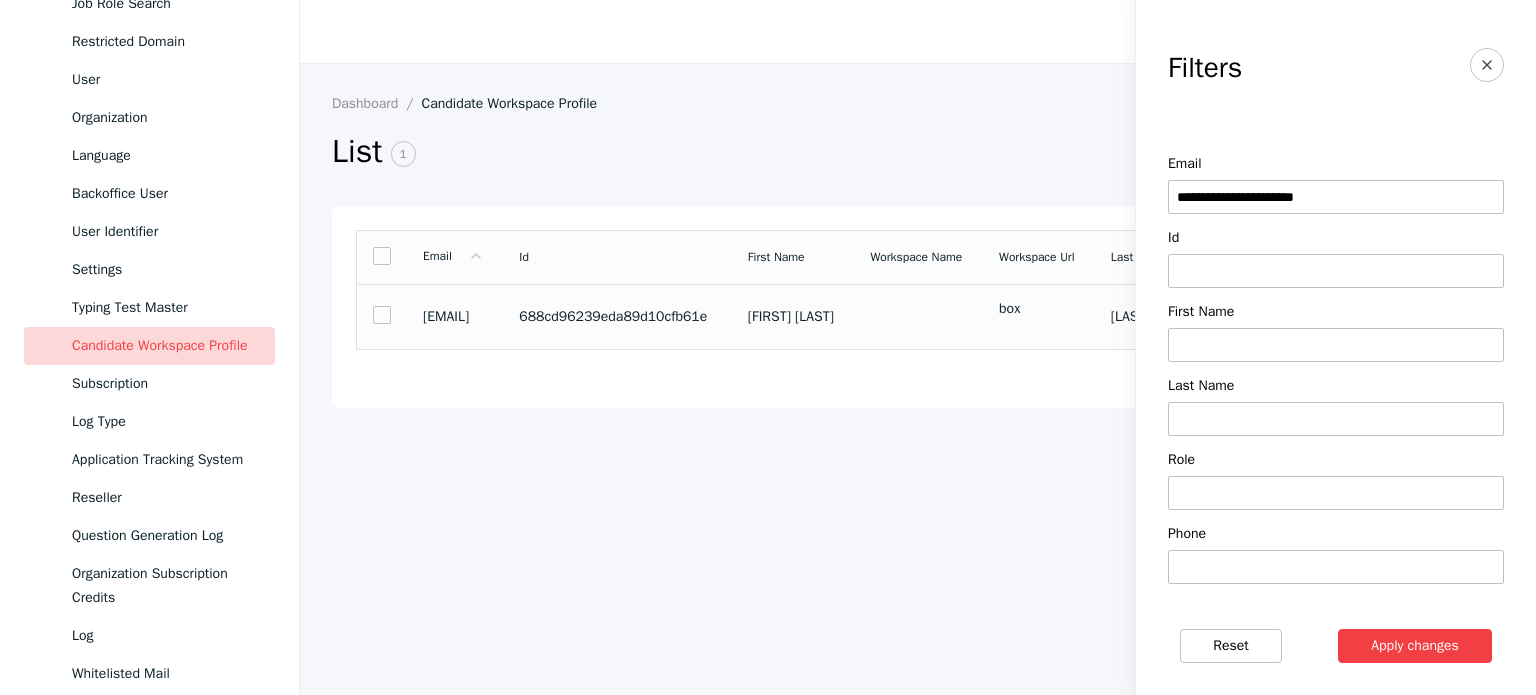 click on "box" at bounding box center [1039, 309] 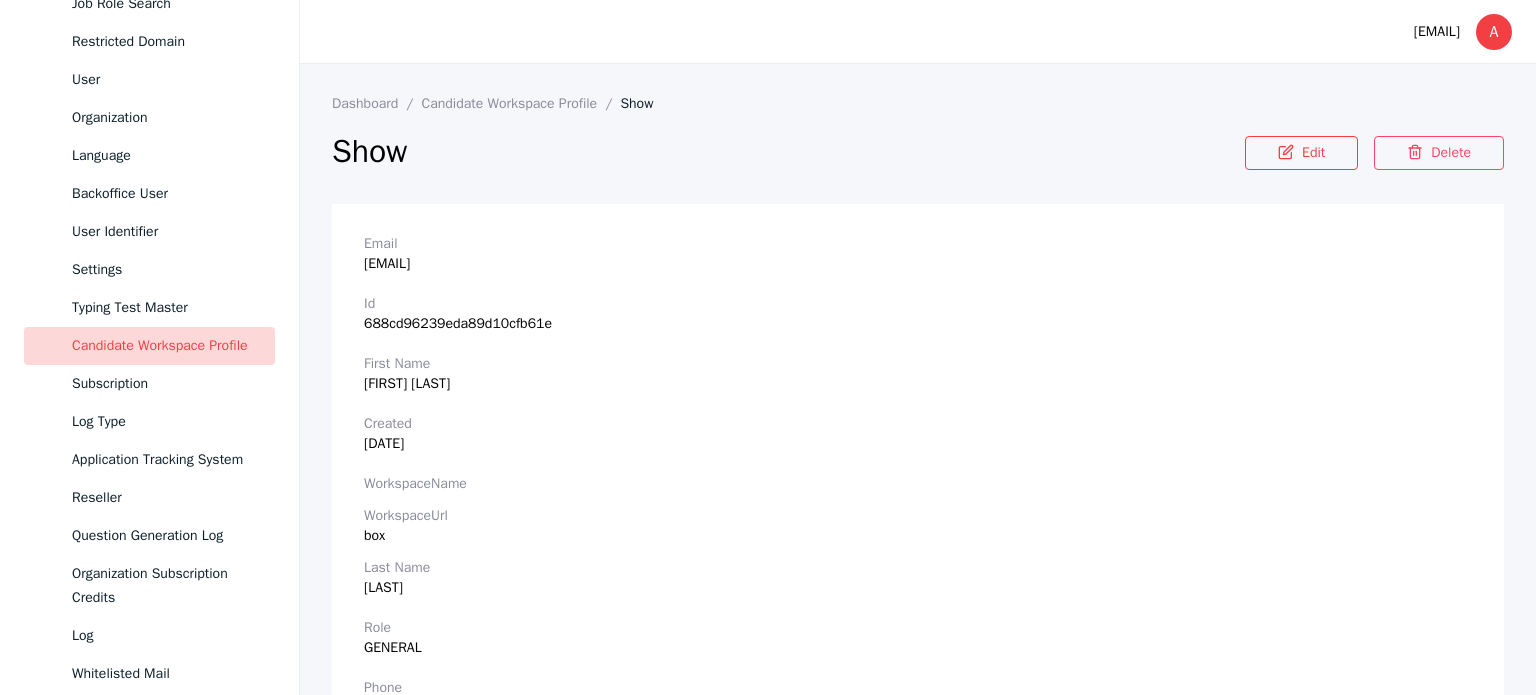 click on "box" at bounding box center [918, 536] 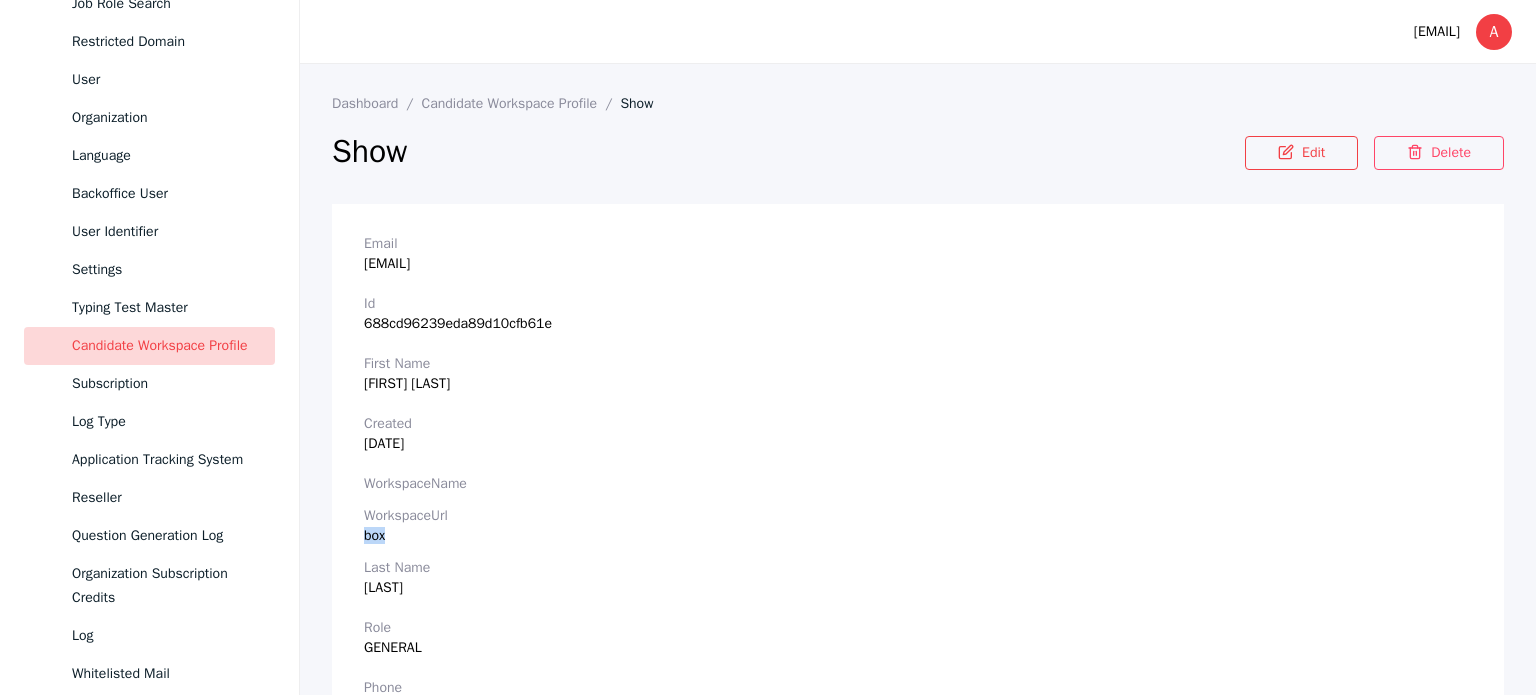 click on "box" at bounding box center (918, 536) 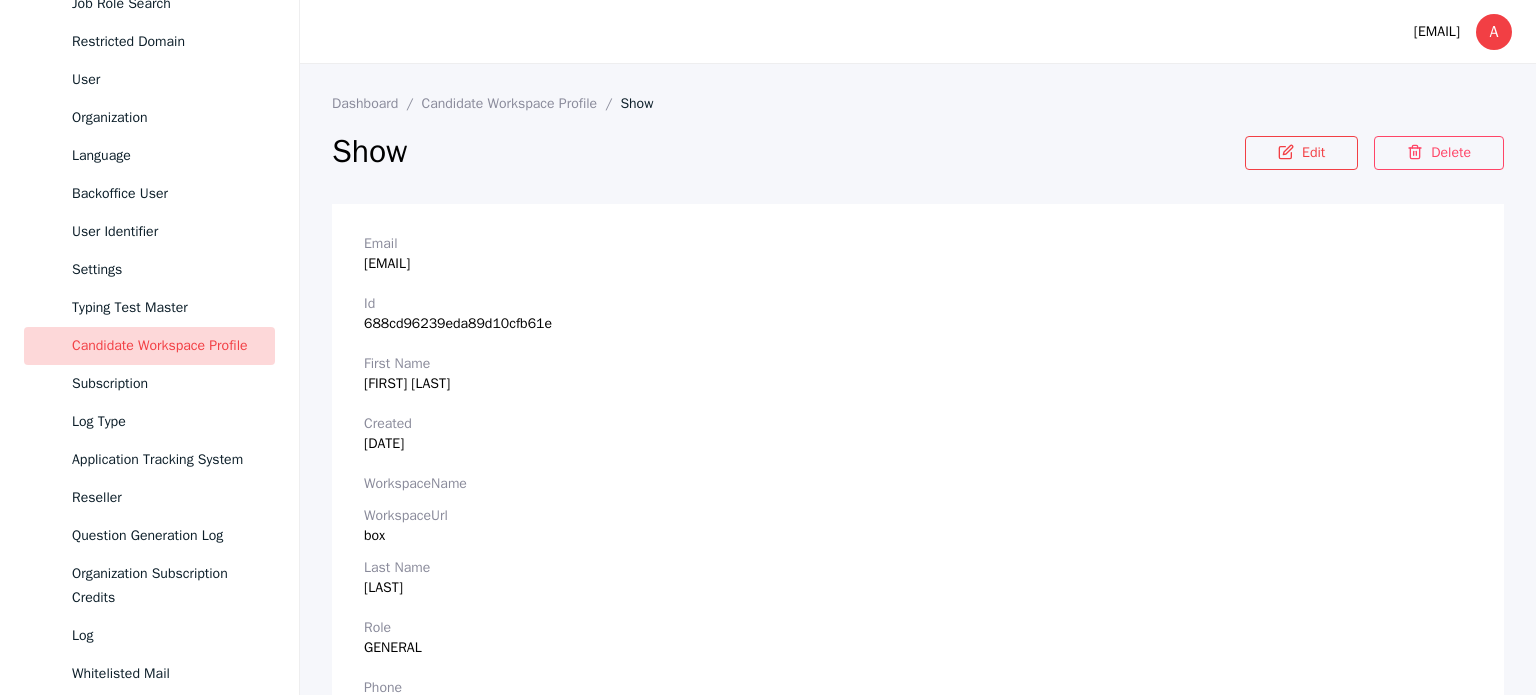 click on "First Name [FIRST] [LAST]" at bounding box center (918, 374) 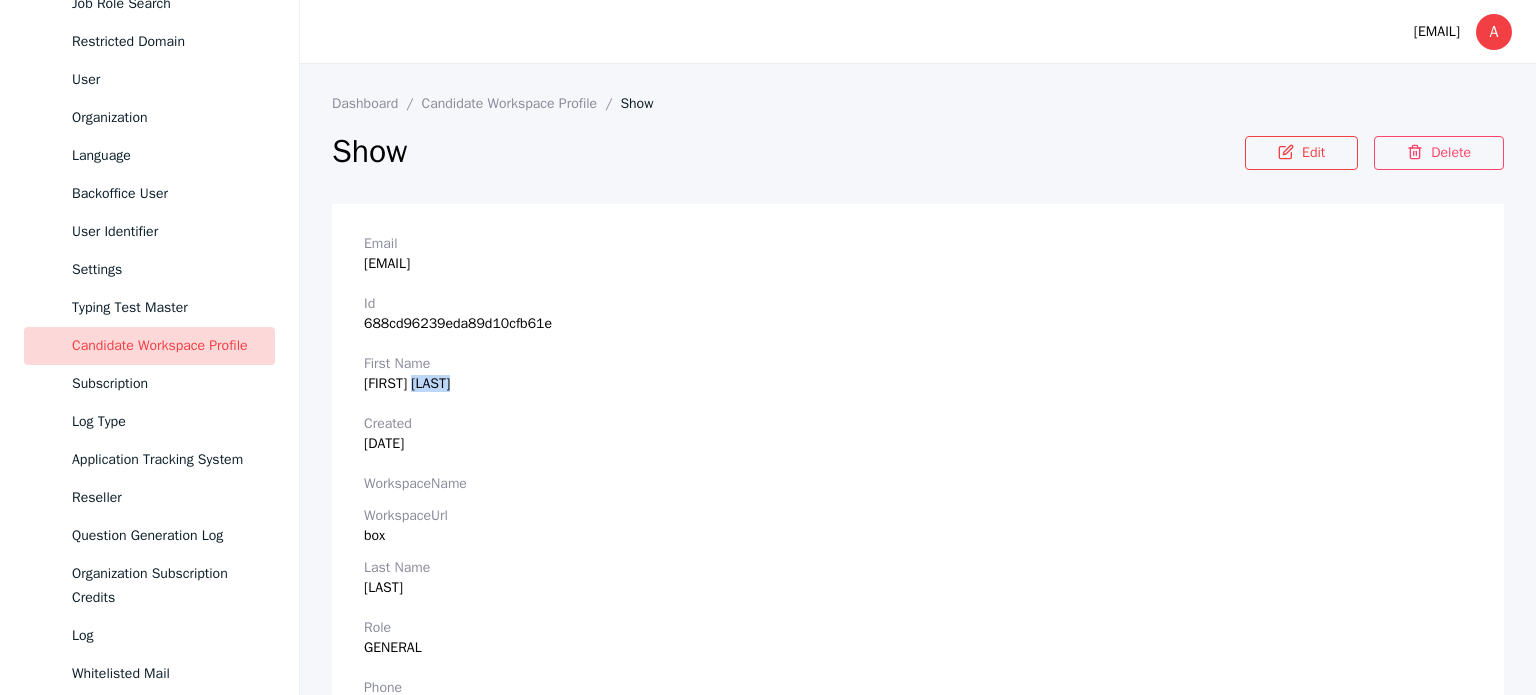click on "First Name [FIRST] [LAST]" at bounding box center (918, 374) 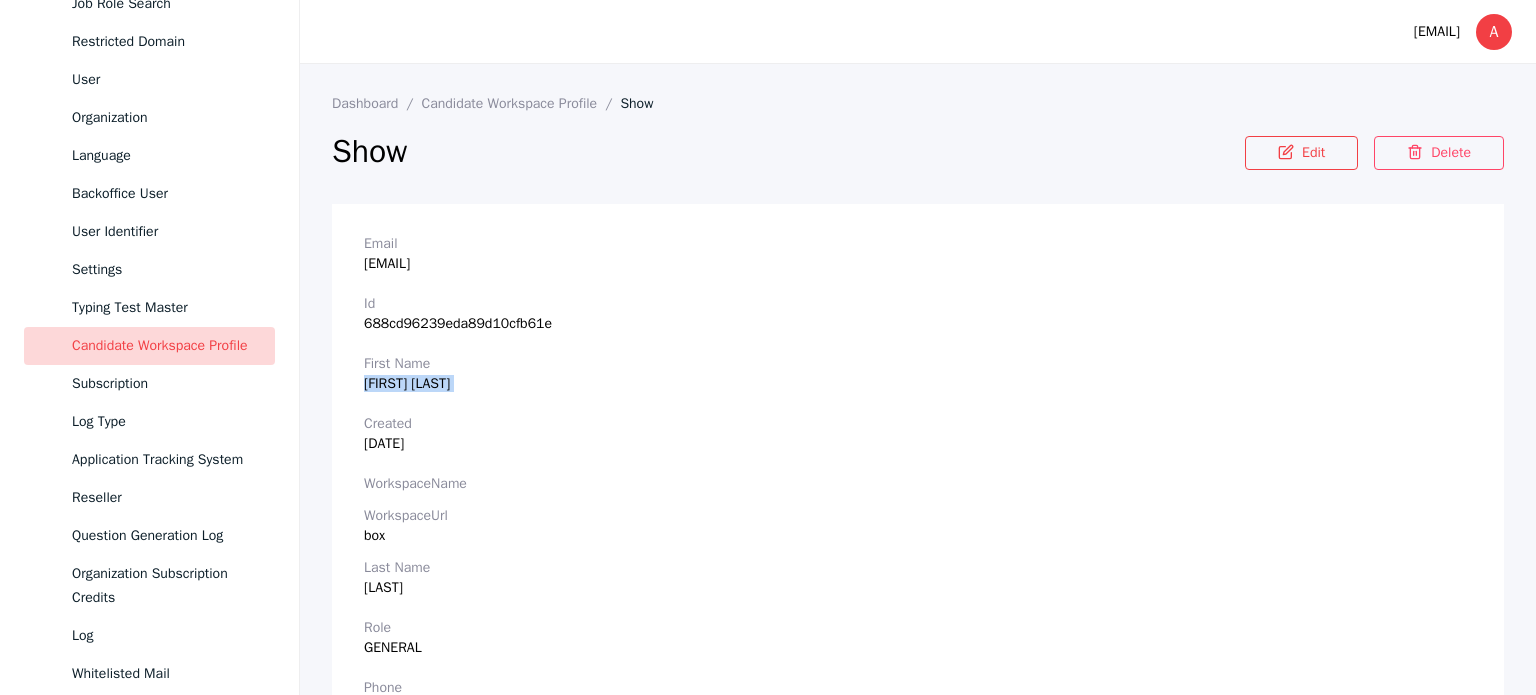 copy on "[FIRST] [LAST]" 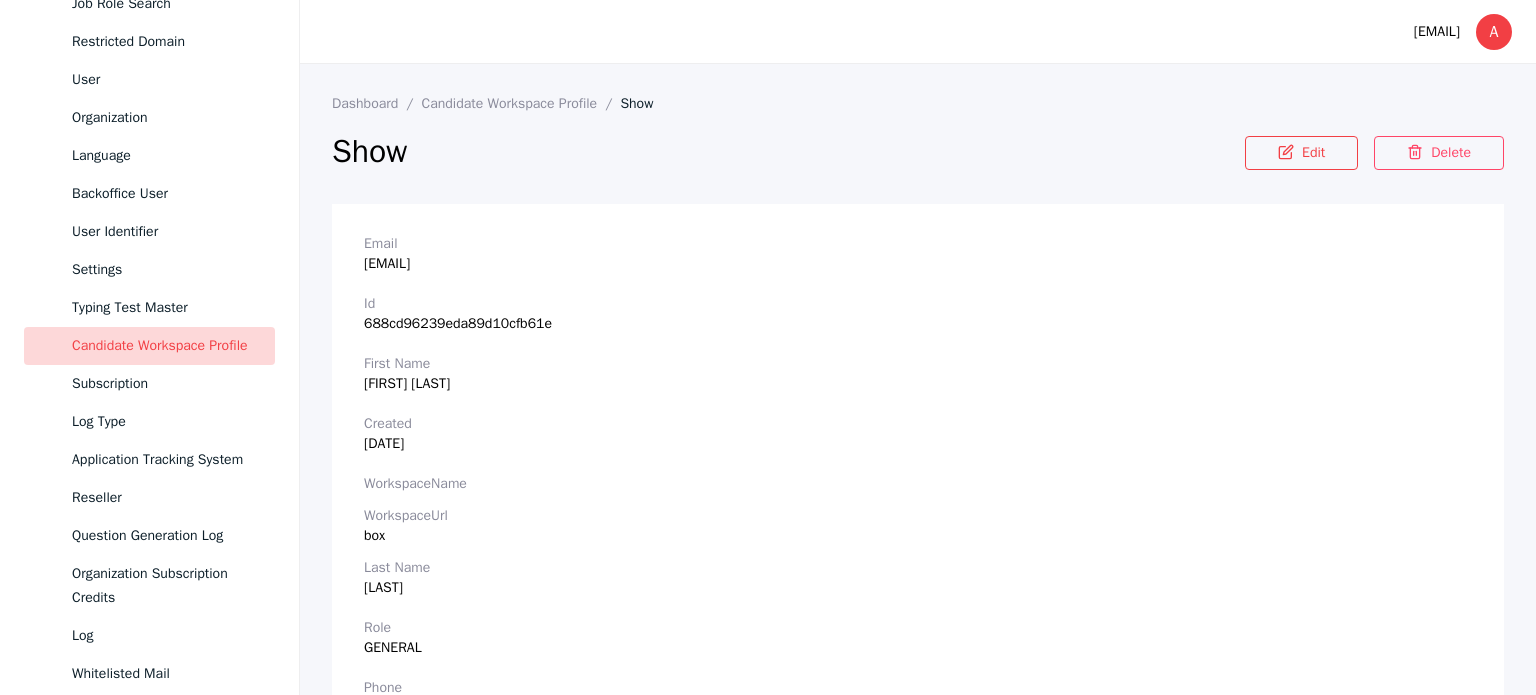click on "Email [EMAIL]" at bounding box center [918, 254] 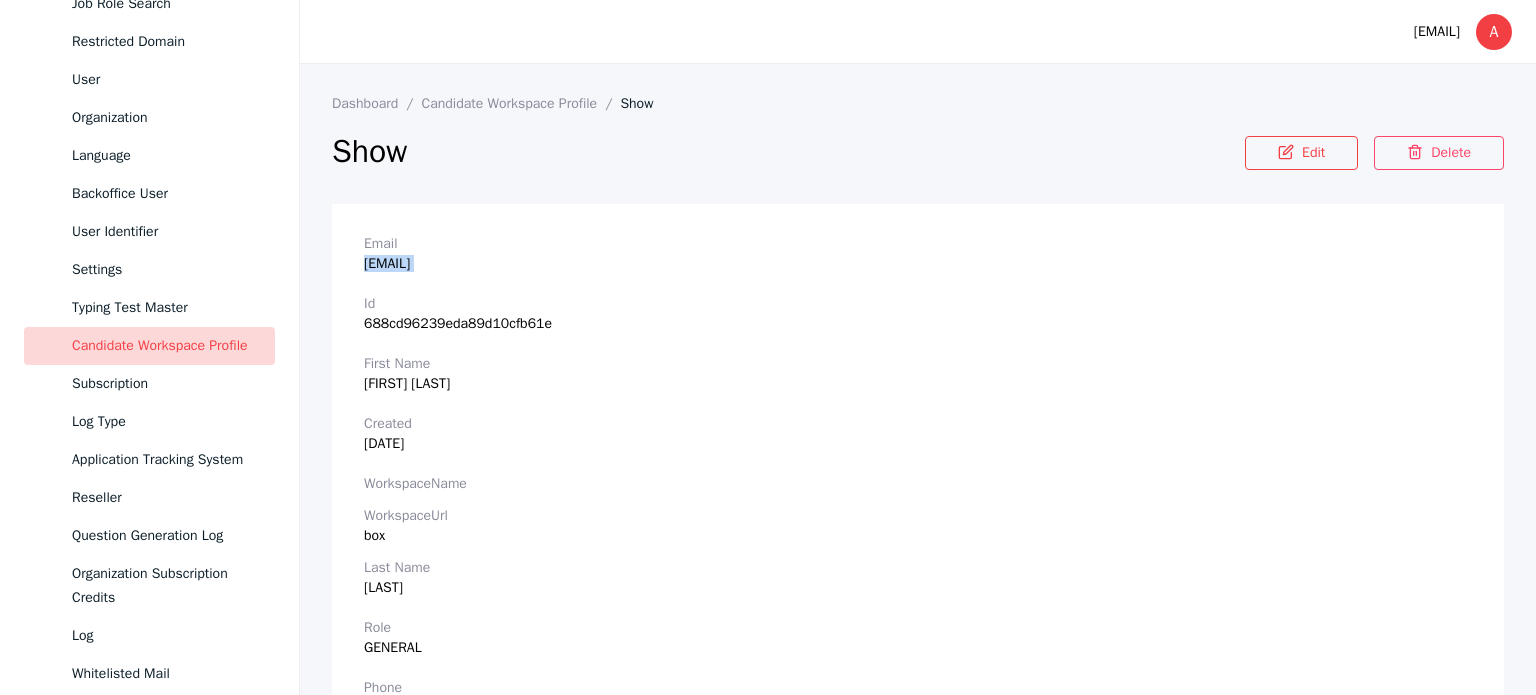 click on "Email [EMAIL]" at bounding box center (918, 254) 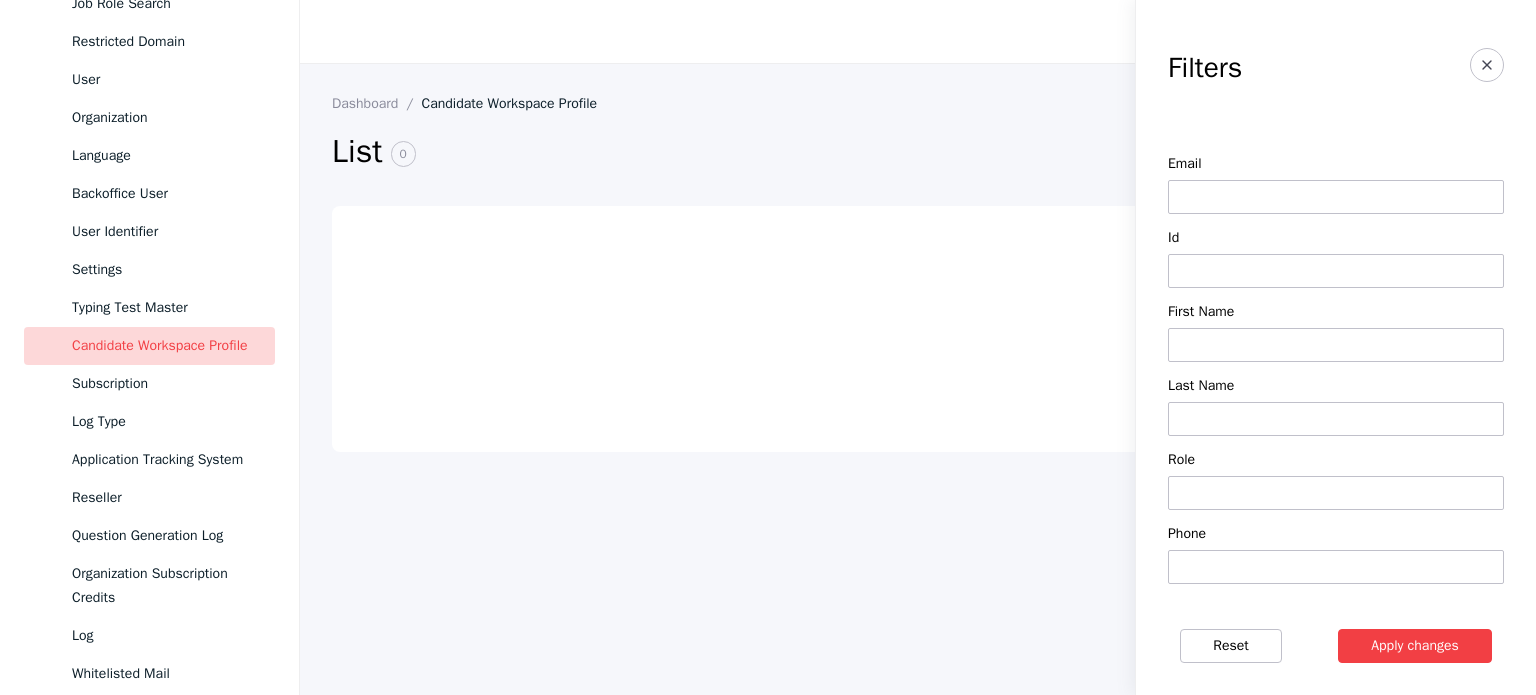 click at bounding box center (1336, 197) 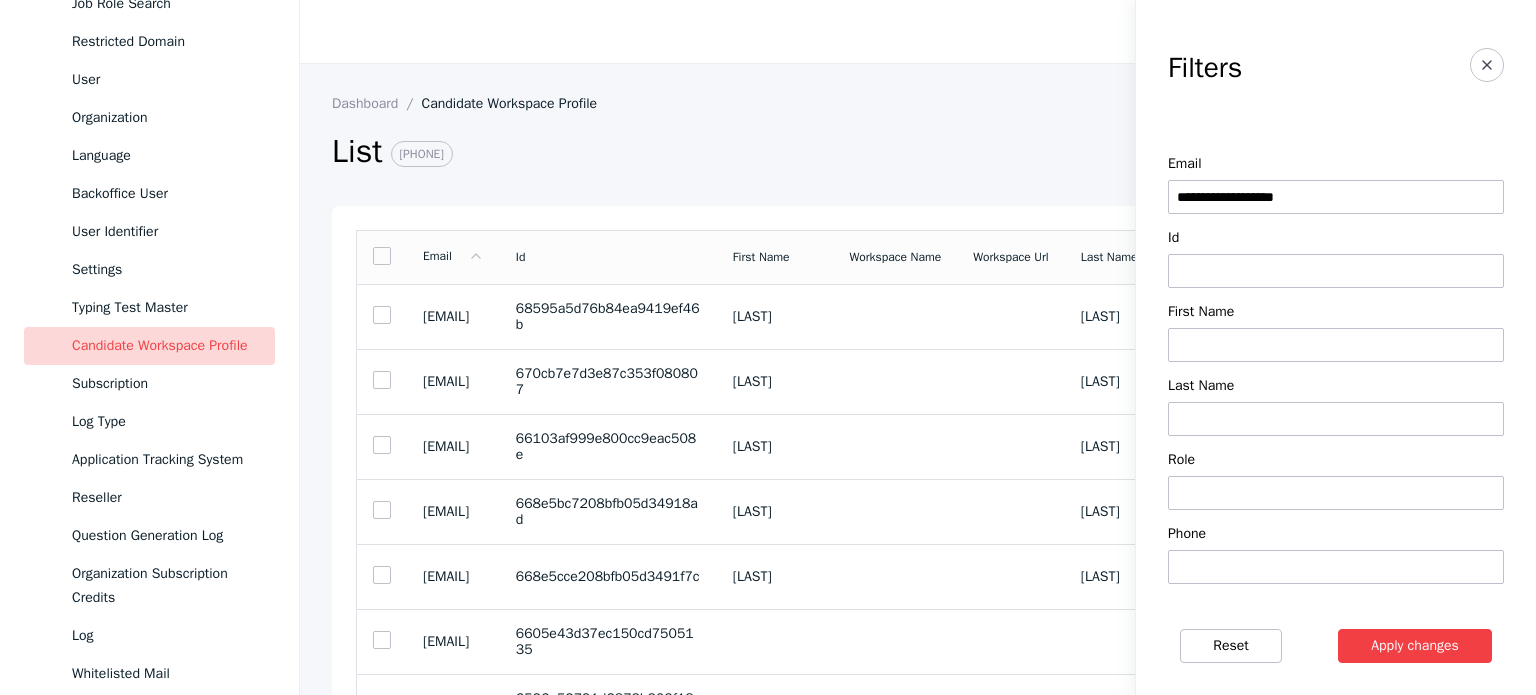type on "**********" 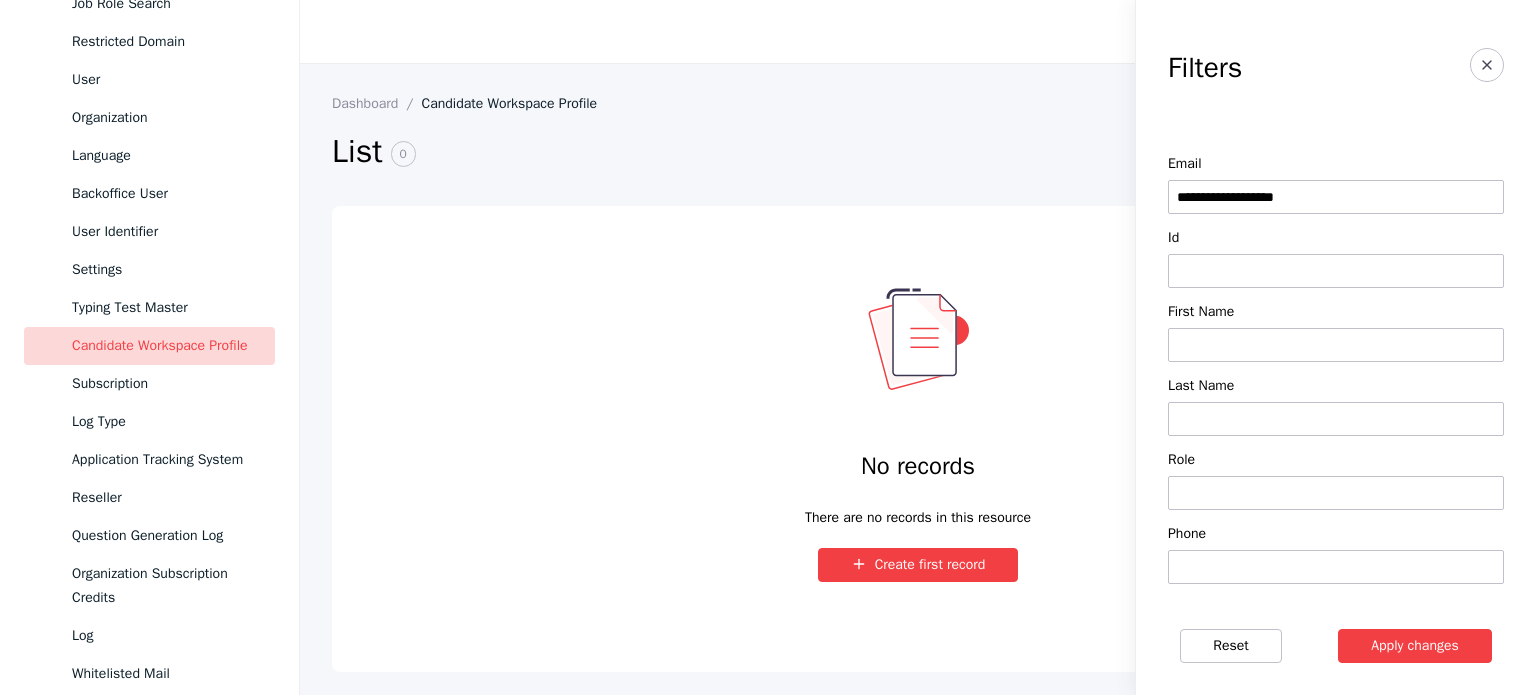 click on "**********" at bounding box center [1336, 197] 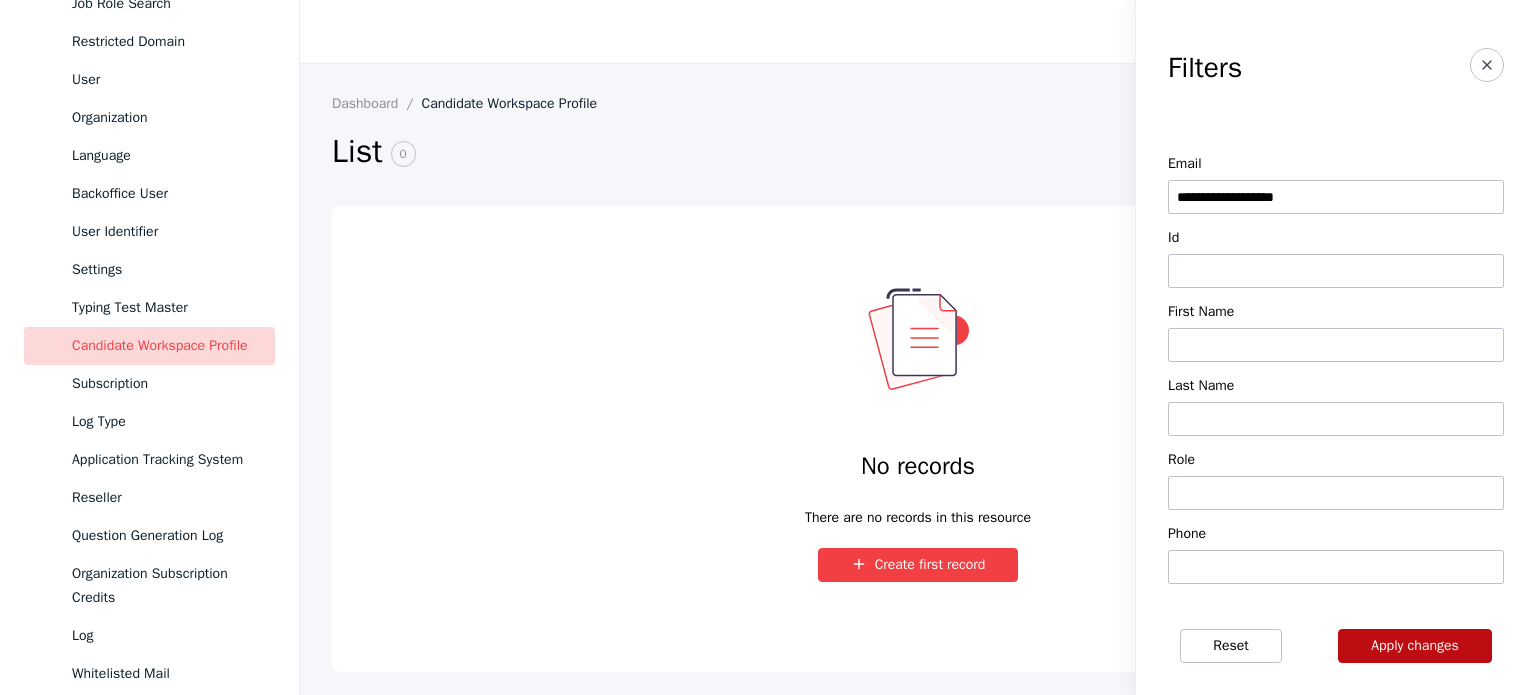 click on "Apply changes" at bounding box center [1415, 646] 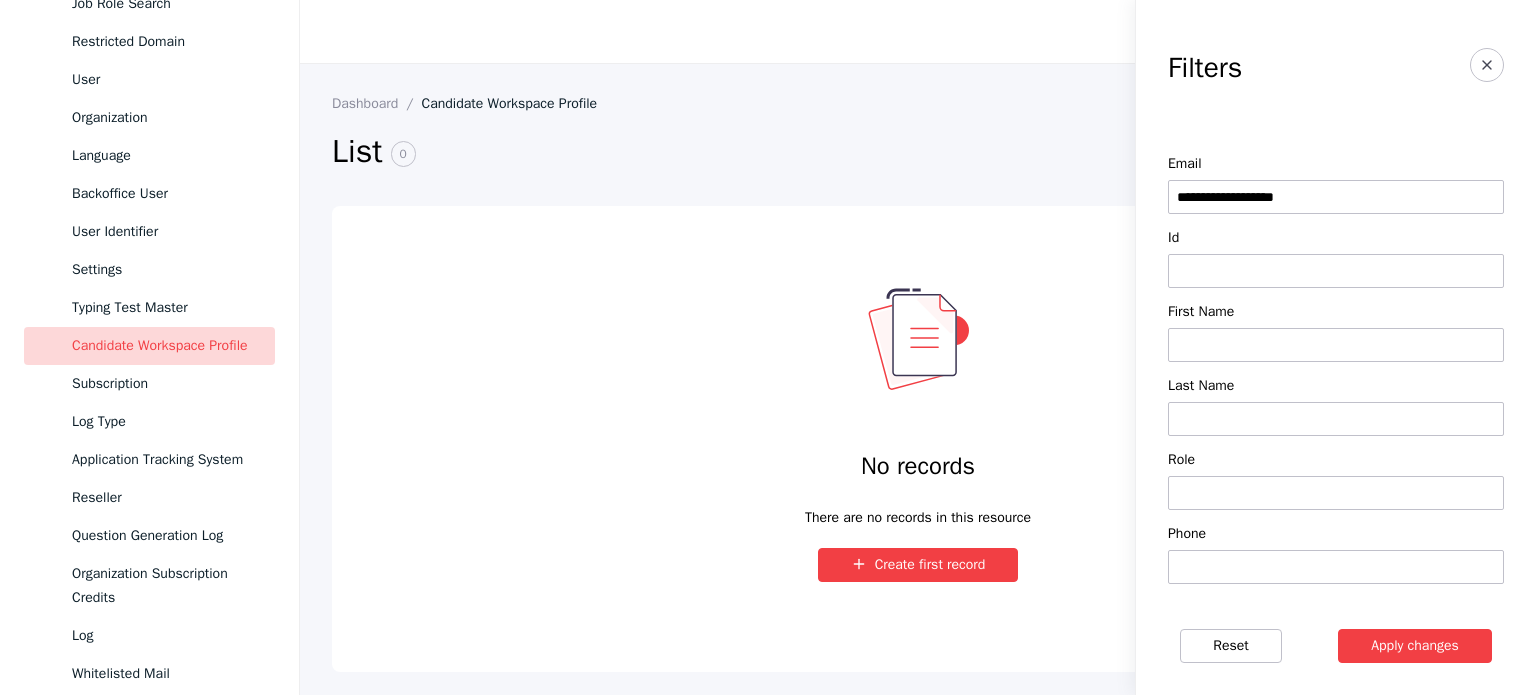 click on "**********" at bounding box center (1336, 197) 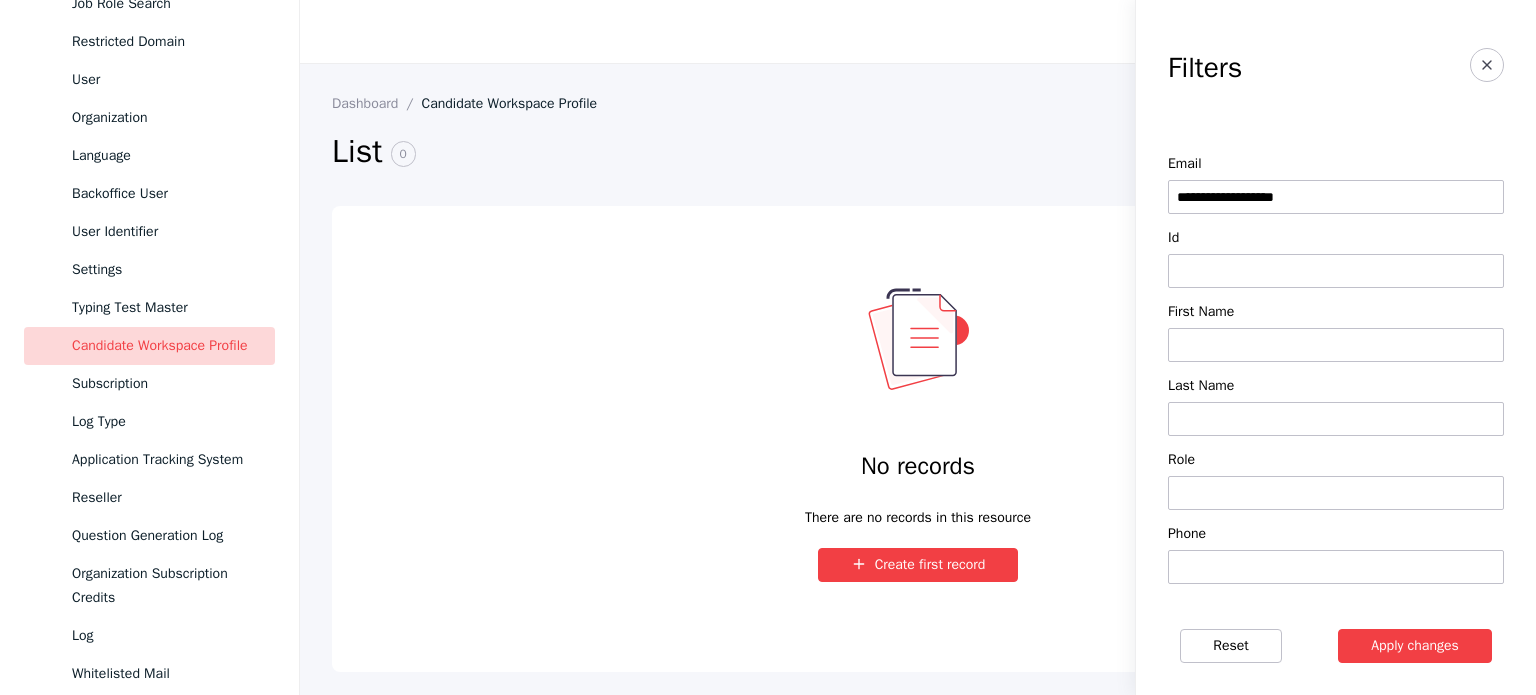 click on "Apply changes" at bounding box center [1415, 646] 